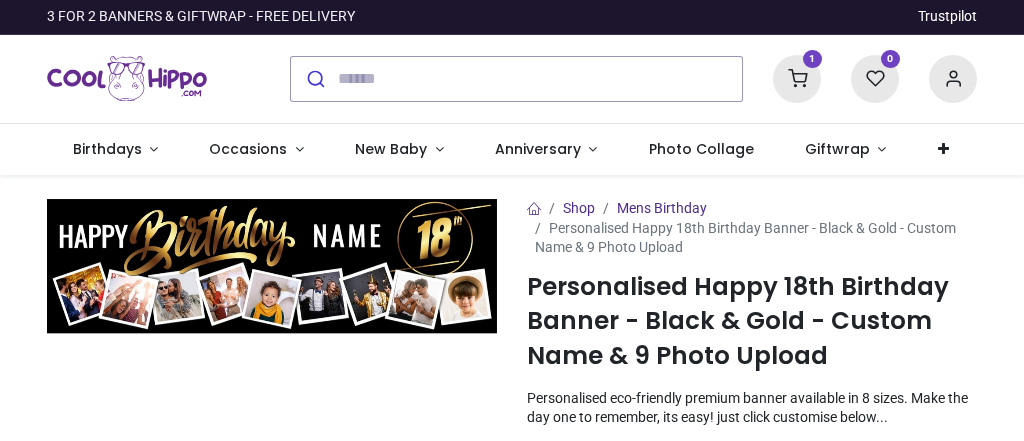 scroll, scrollTop: 0, scrollLeft: 0, axis: both 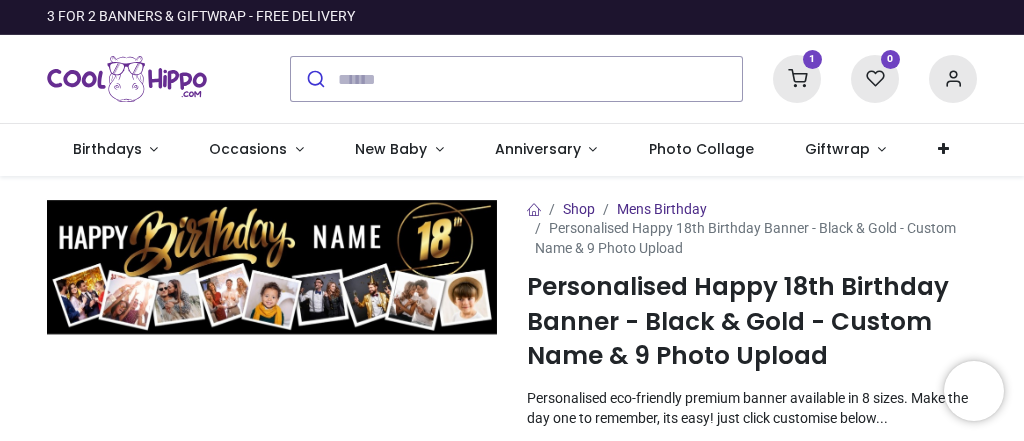 click at bounding box center [797, 79] 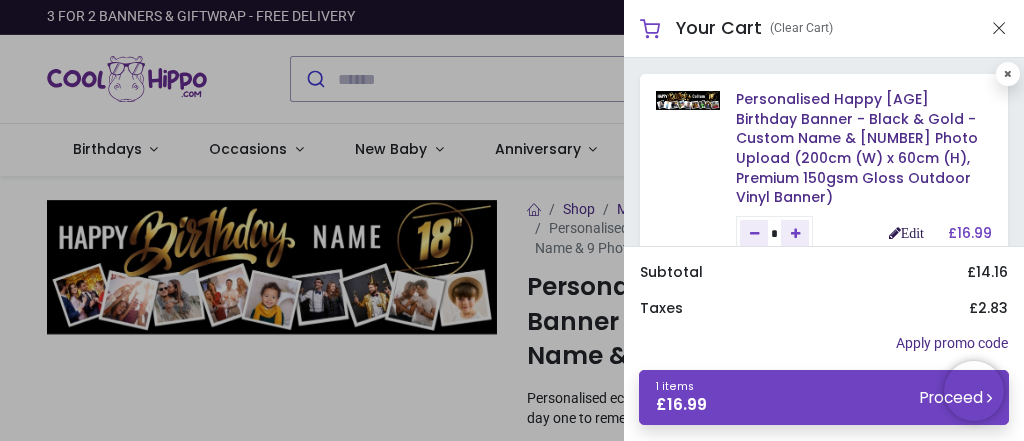 click on "Edit" at bounding box center (906, 233) 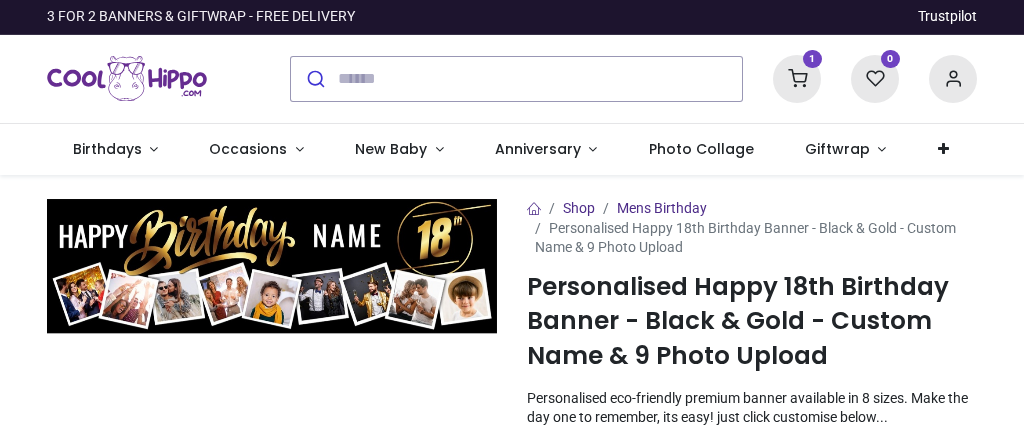 scroll, scrollTop: 0, scrollLeft: 0, axis: both 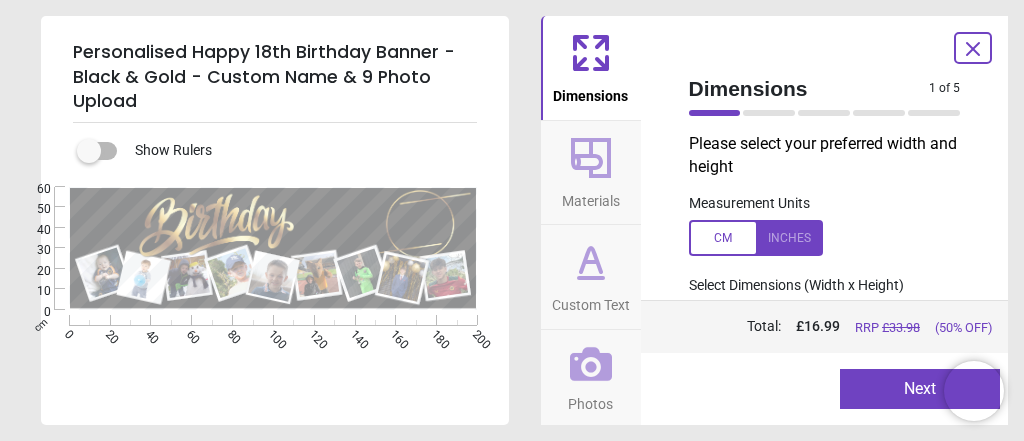 click on "Next" at bounding box center [920, 389] 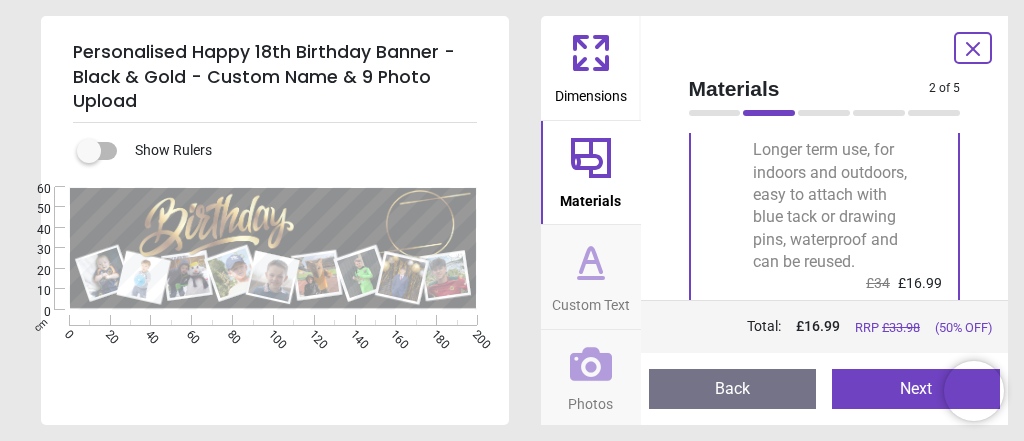 scroll, scrollTop: 426, scrollLeft: 0, axis: vertical 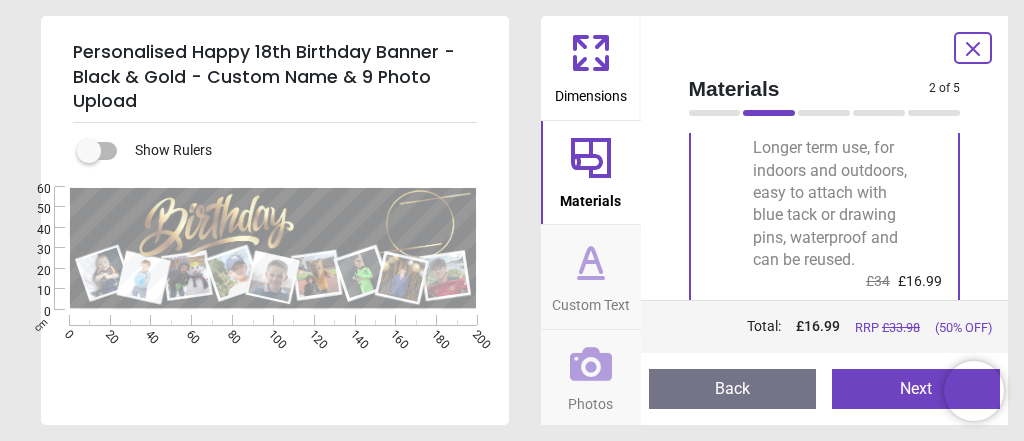 click on "Next" at bounding box center (916, 389) 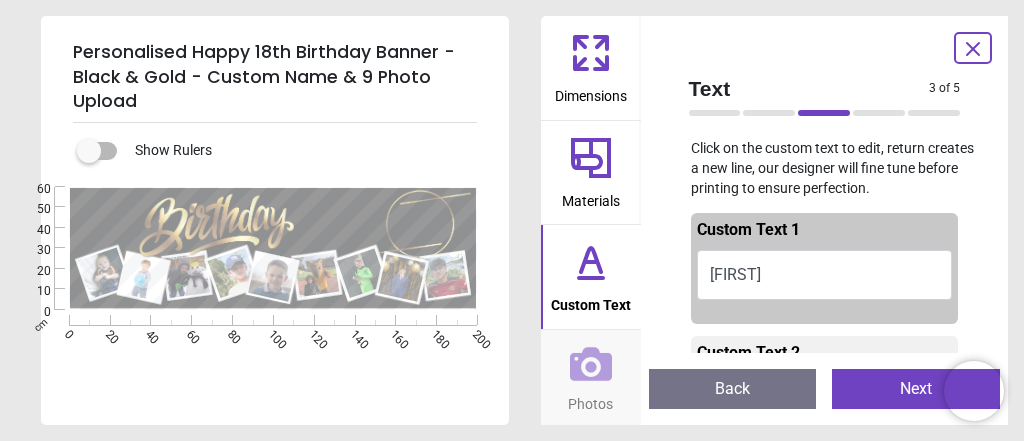 click on "Callum" at bounding box center (825, 275) 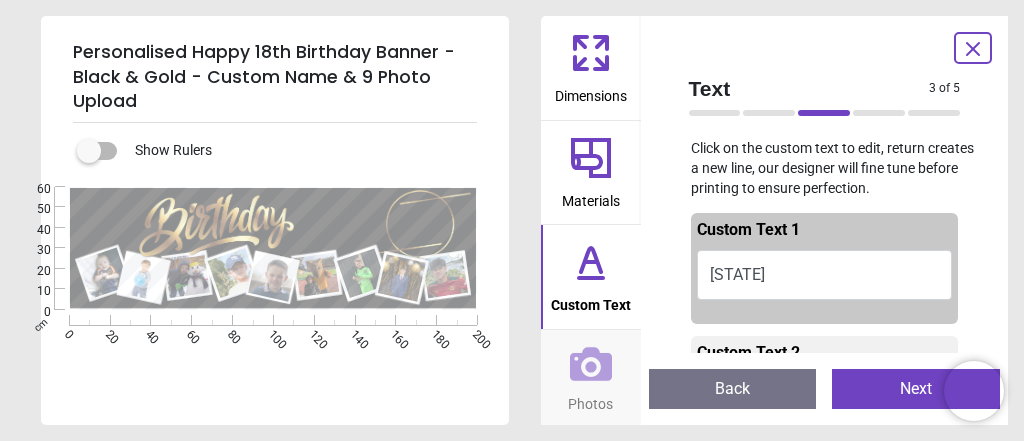 scroll, scrollTop: 18, scrollLeft: 0, axis: vertical 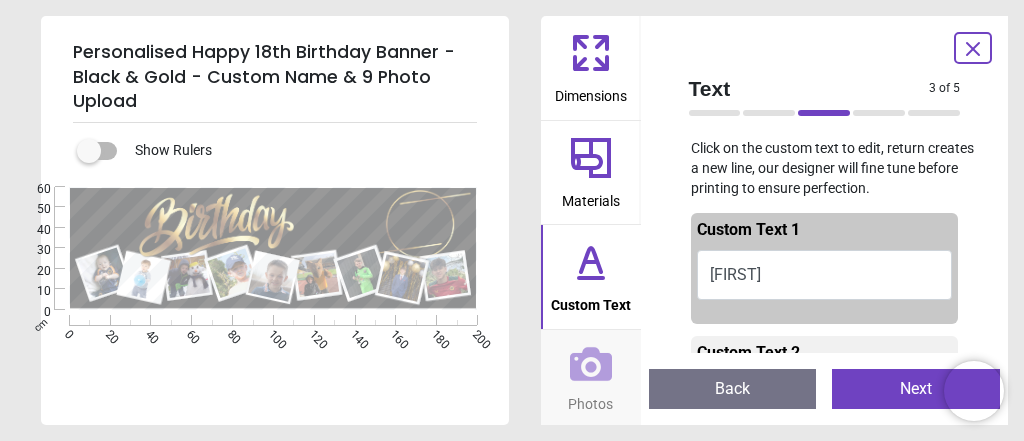 type on "******" 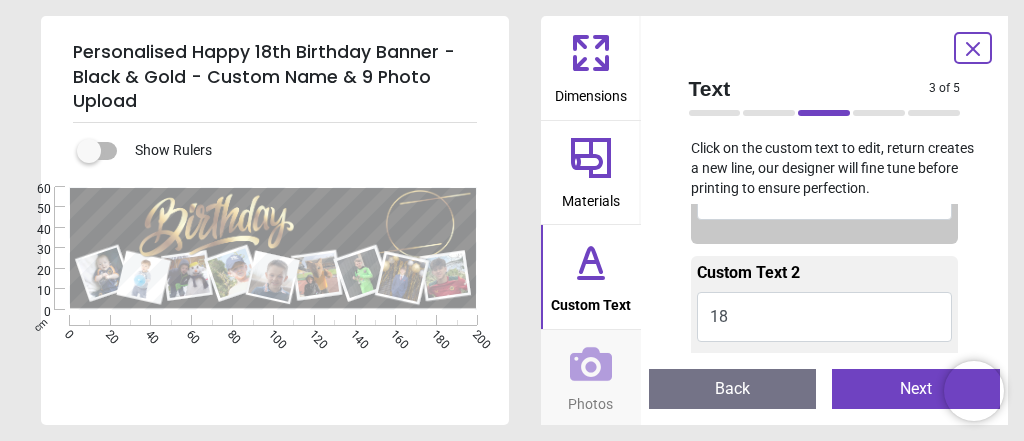 scroll, scrollTop: 160, scrollLeft: 0, axis: vertical 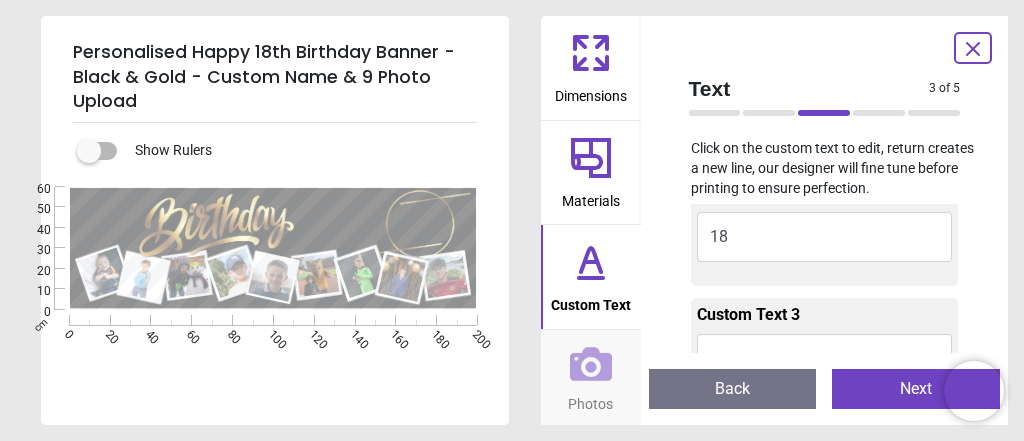 click on "Next" at bounding box center [916, 389] 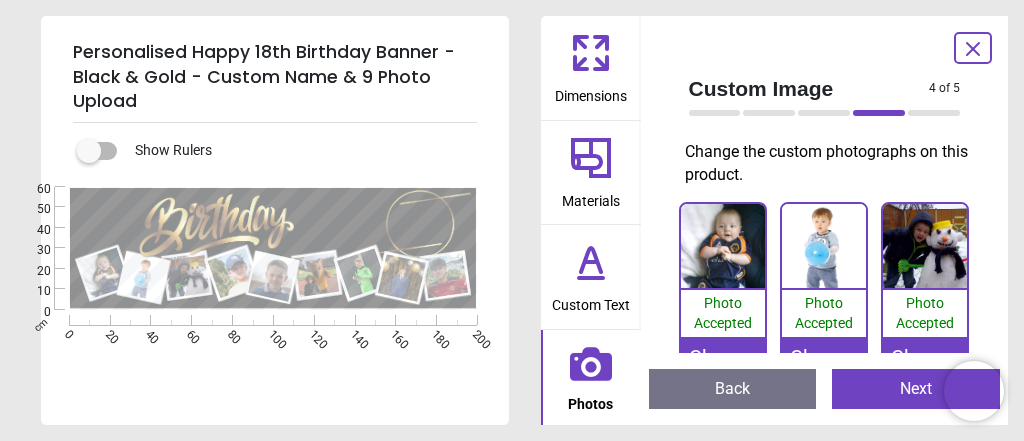 click on "Next" at bounding box center (916, 389) 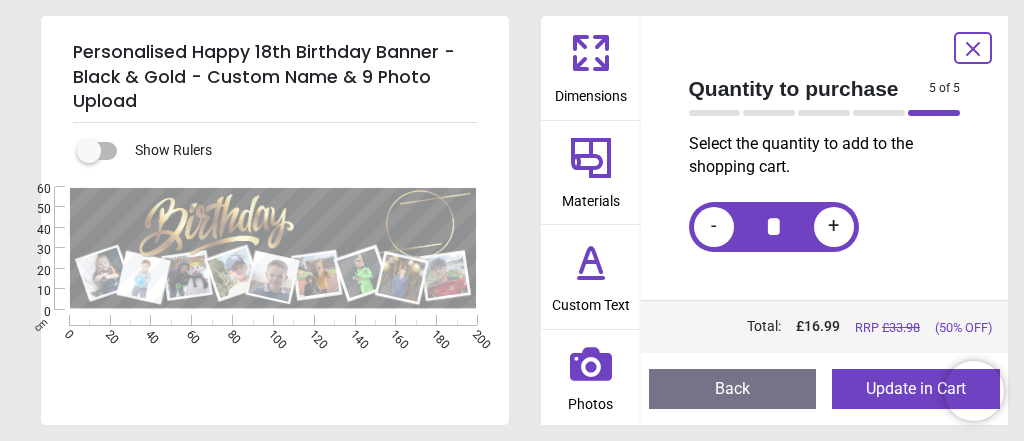 click on "Update in Cart" at bounding box center [916, 389] 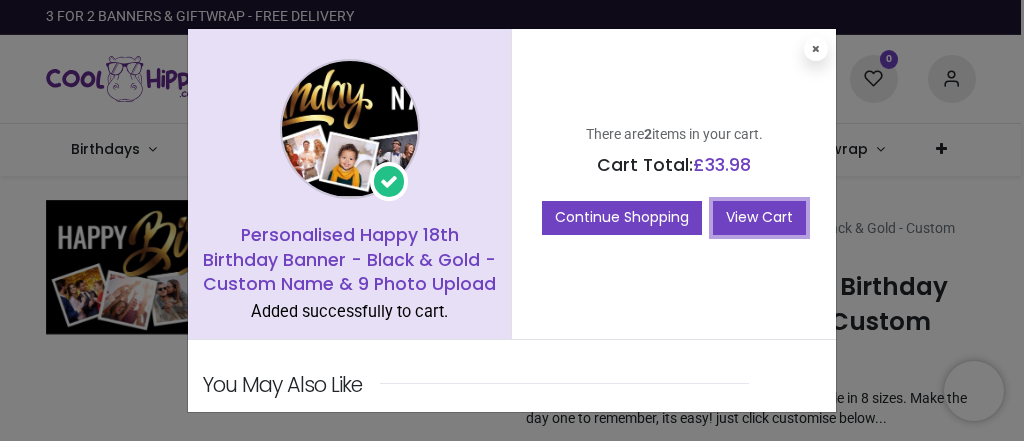 click on "View Cart" at bounding box center [759, 218] 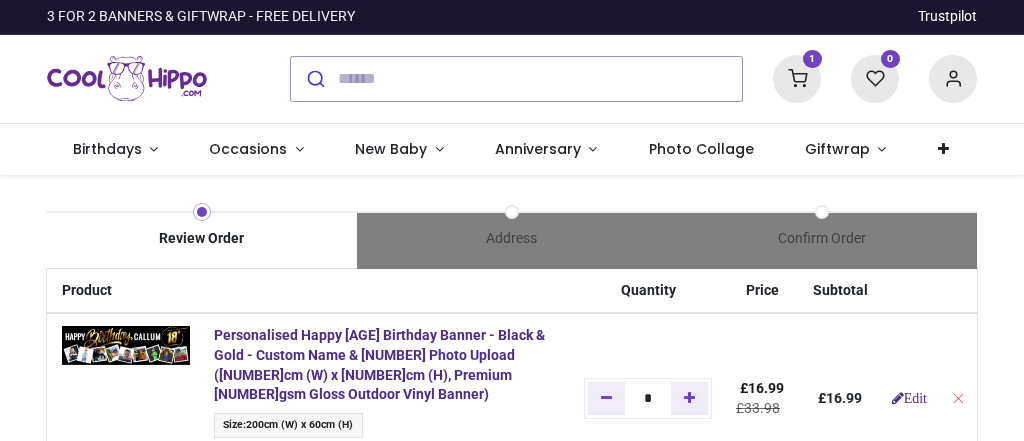 scroll, scrollTop: 0, scrollLeft: 0, axis: both 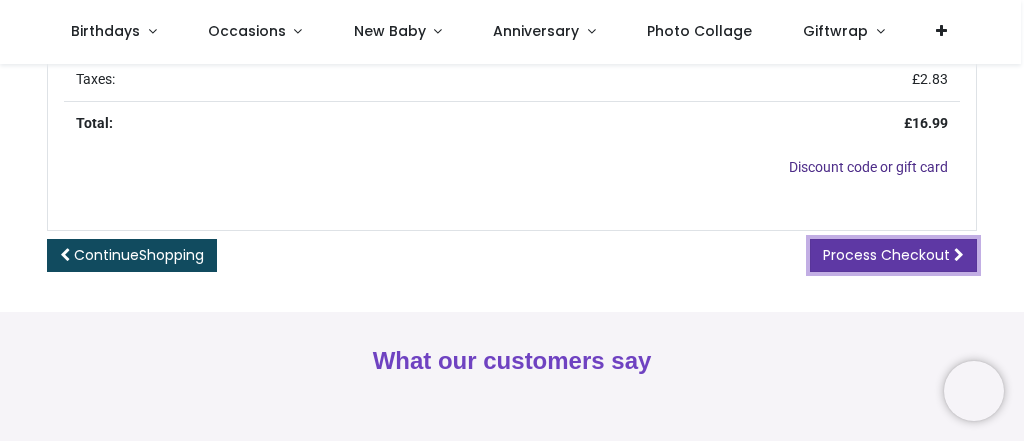 click on "Process Checkout" at bounding box center [886, 255] 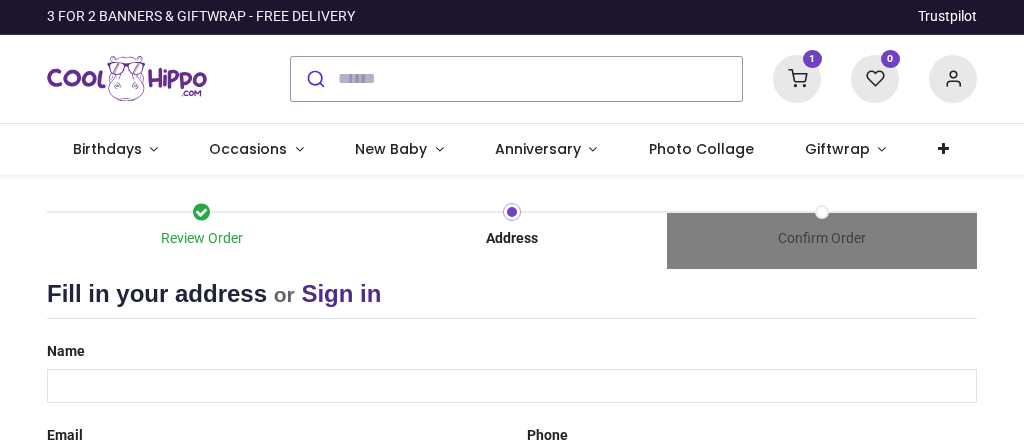 scroll, scrollTop: 0, scrollLeft: 0, axis: both 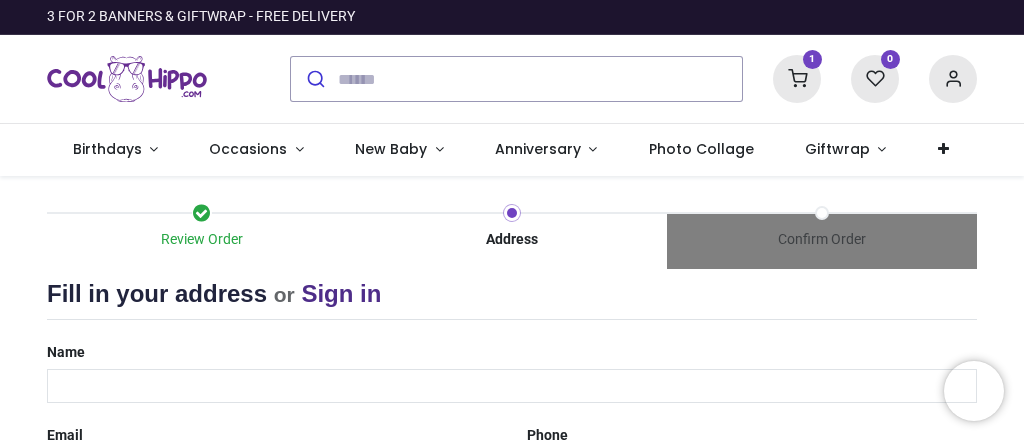select on "***" 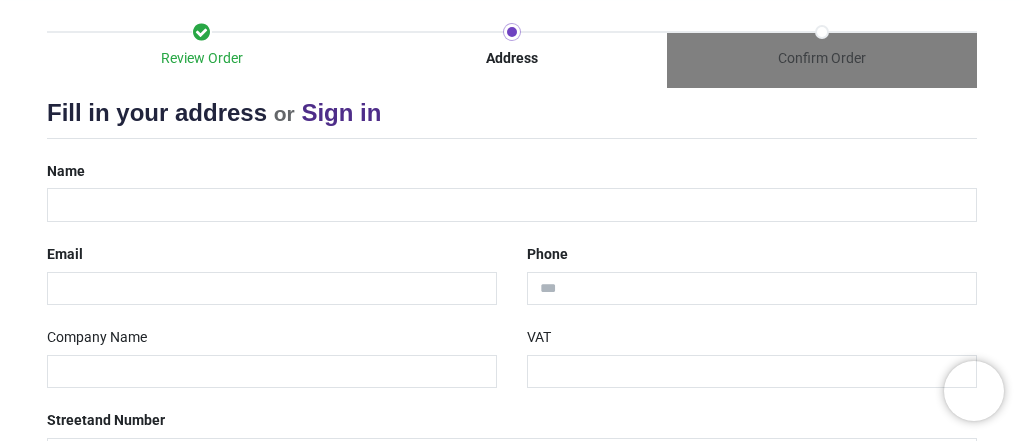 scroll, scrollTop: 80, scrollLeft: 0, axis: vertical 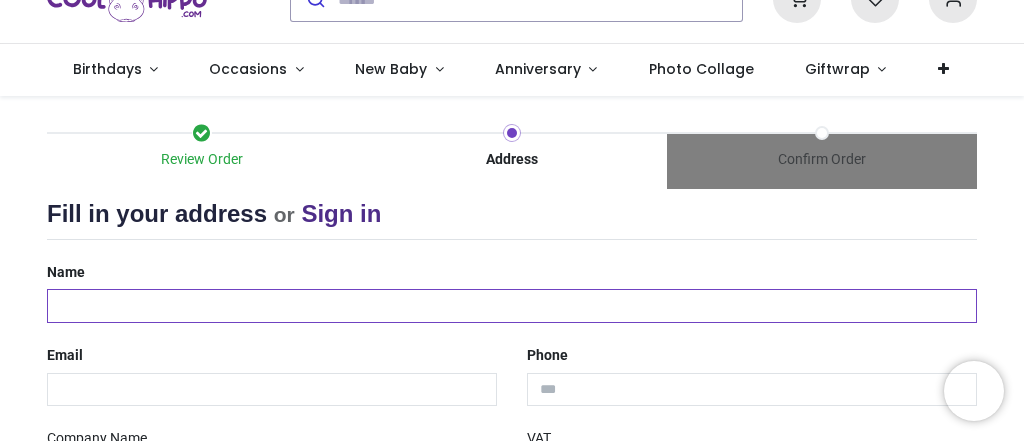 click at bounding box center (512, 306) 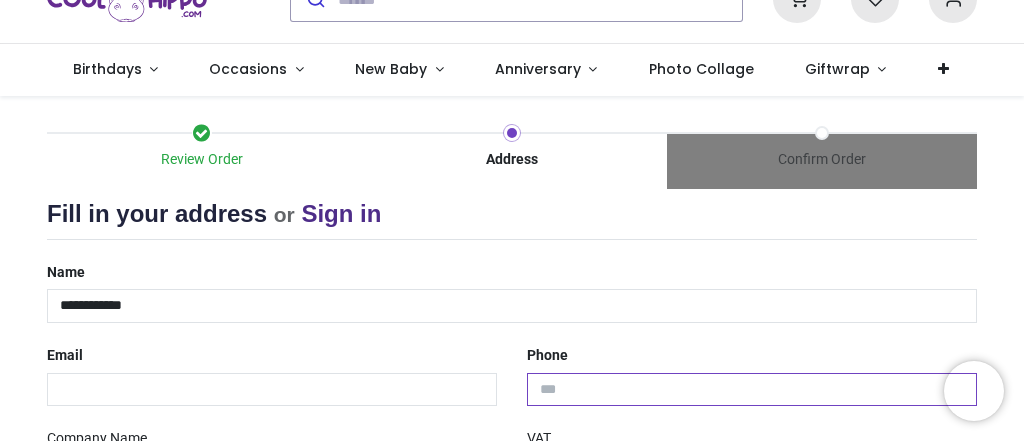 type on "**********" 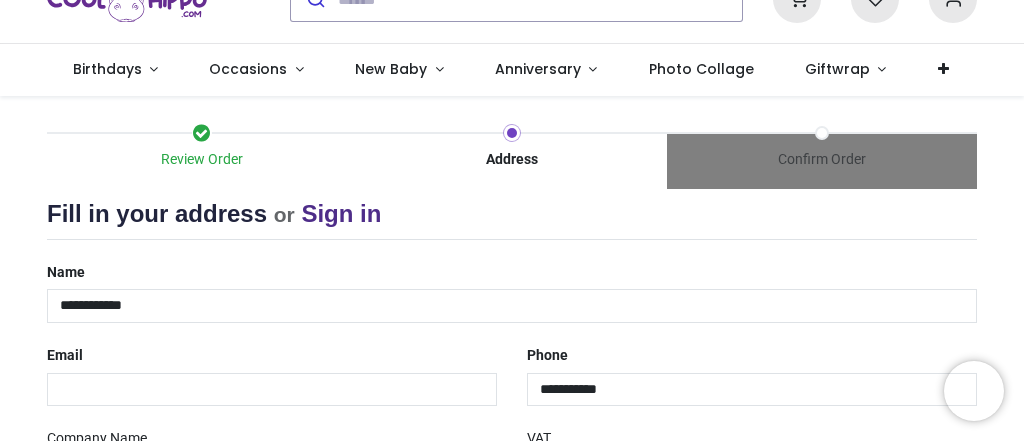 type on "**********" 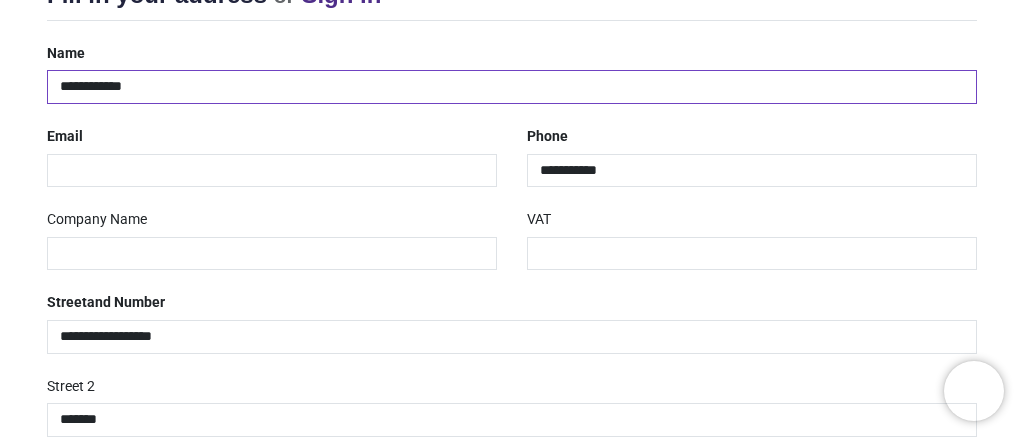scroll, scrollTop: 320, scrollLeft: 0, axis: vertical 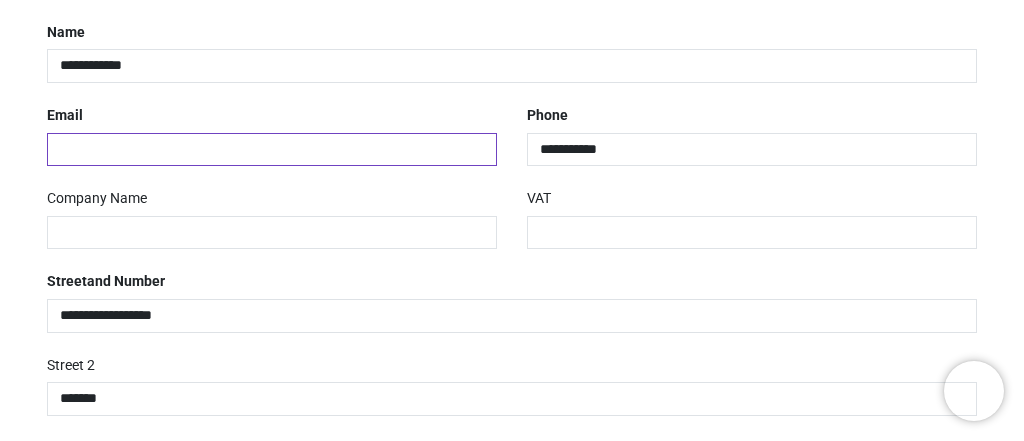click at bounding box center [272, 150] 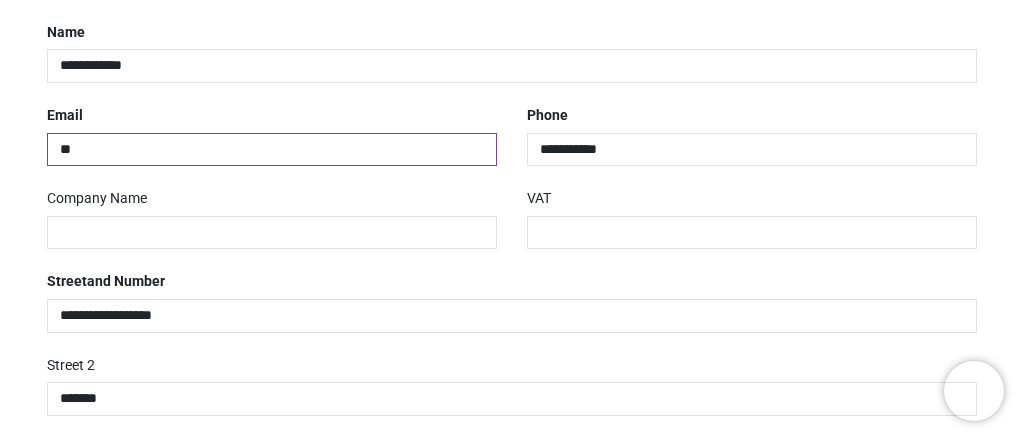 type on "*" 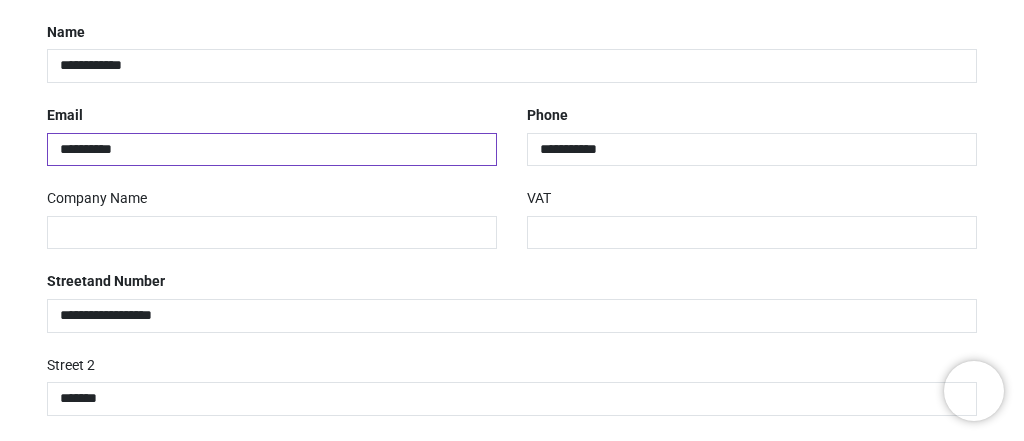 type on "**********" 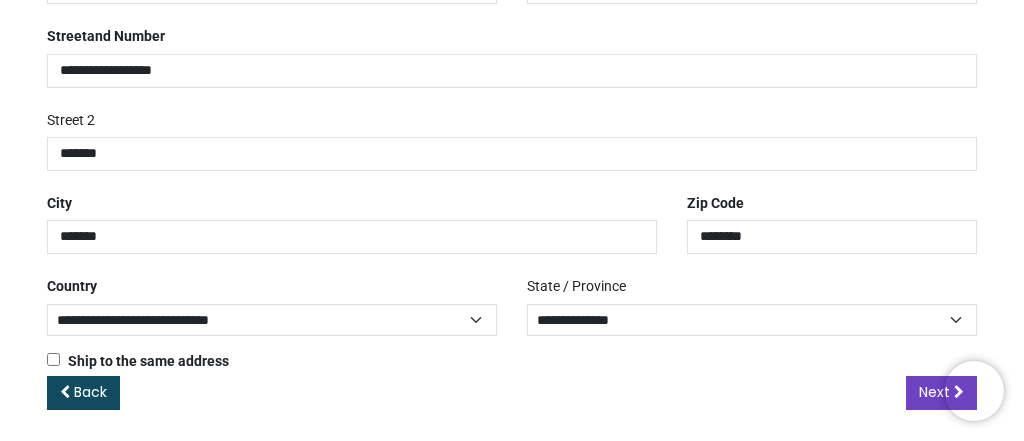 scroll, scrollTop: 565, scrollLeft: 0, axis: vertical 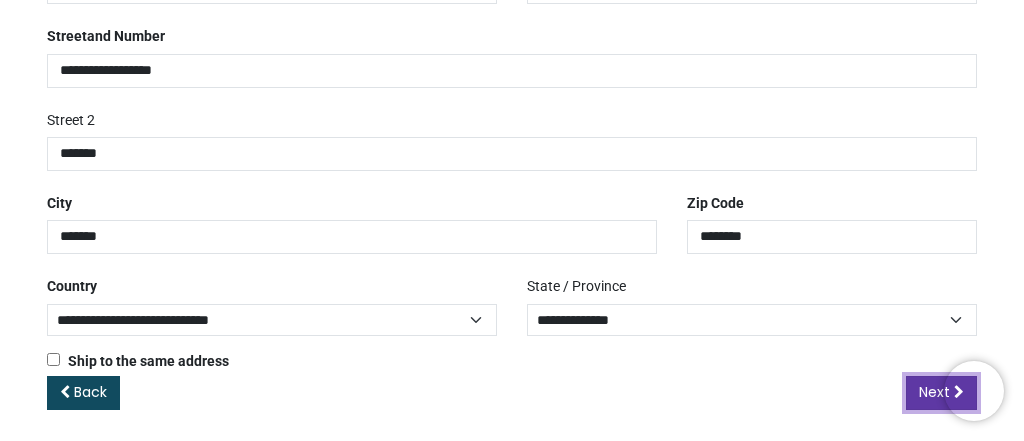 click on "Next" at bounding box center (934, 392) 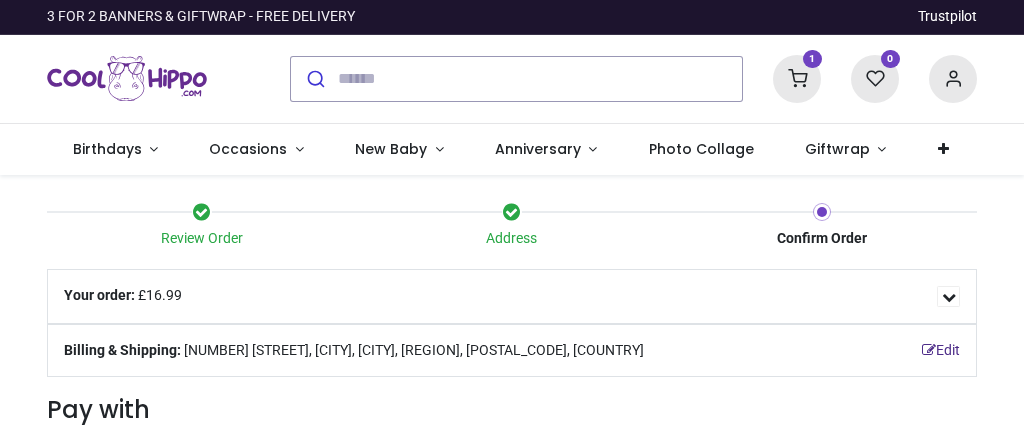 scroll, scrollTop: 0, scrollLeft: 0, axis: both 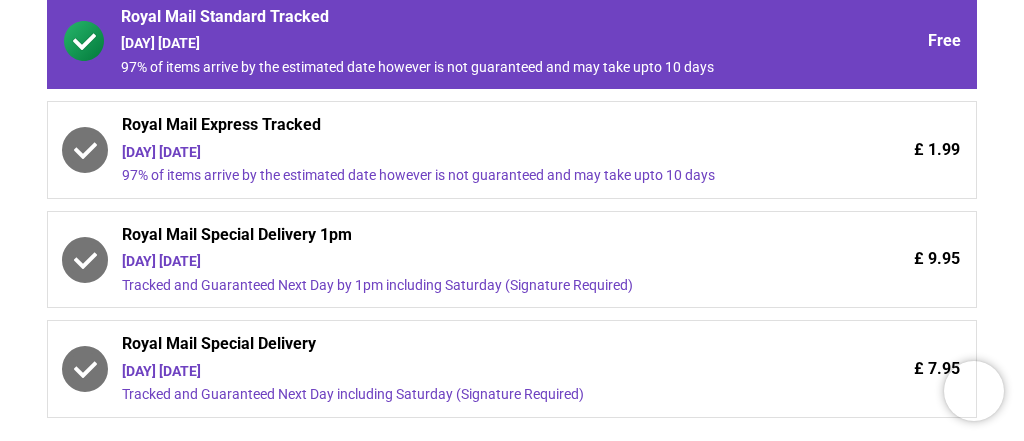 click 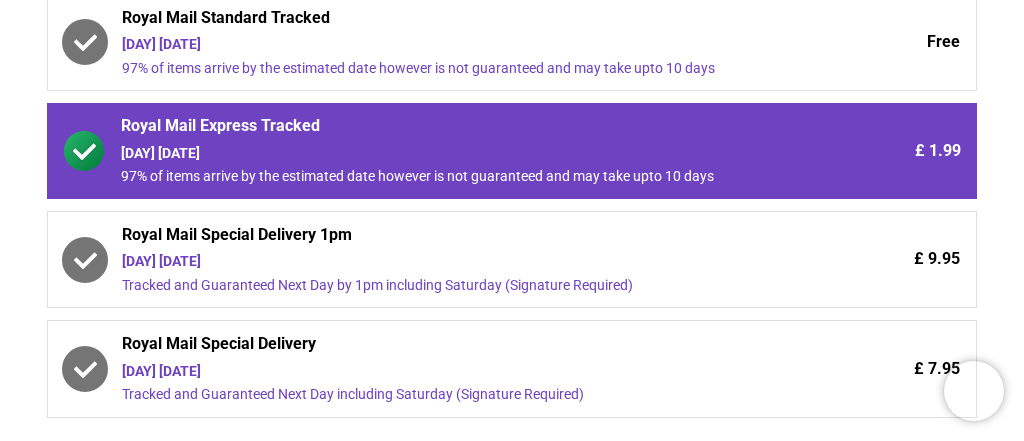 scroll, scrollTop: 480, scrollLeft: 0, axis: vertical 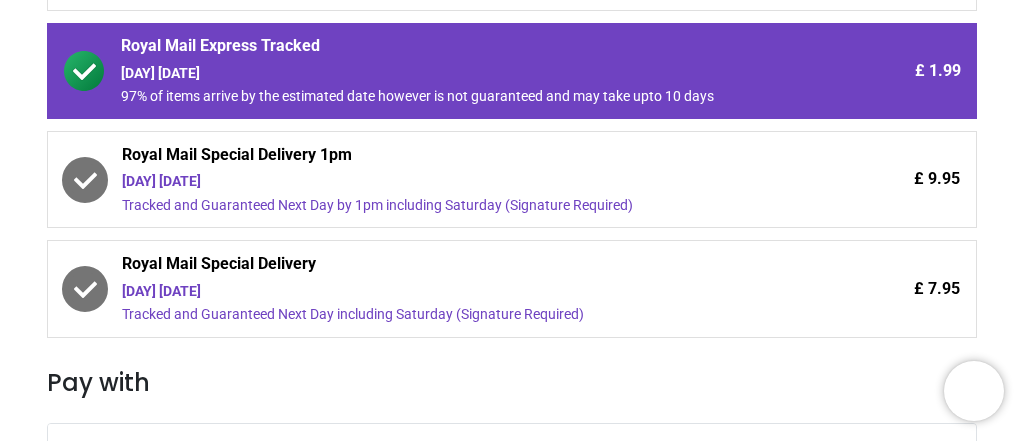 click 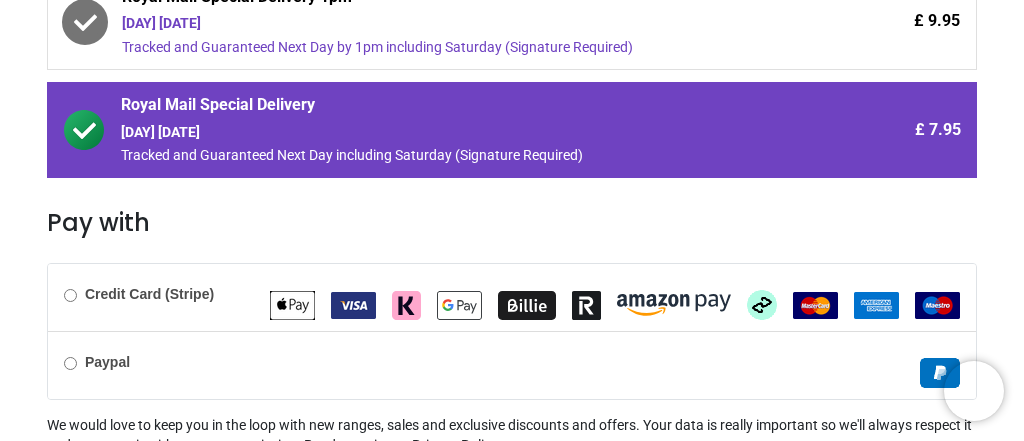scroll, scrollTop: 720, scrollLeft: 0, axis: vertical 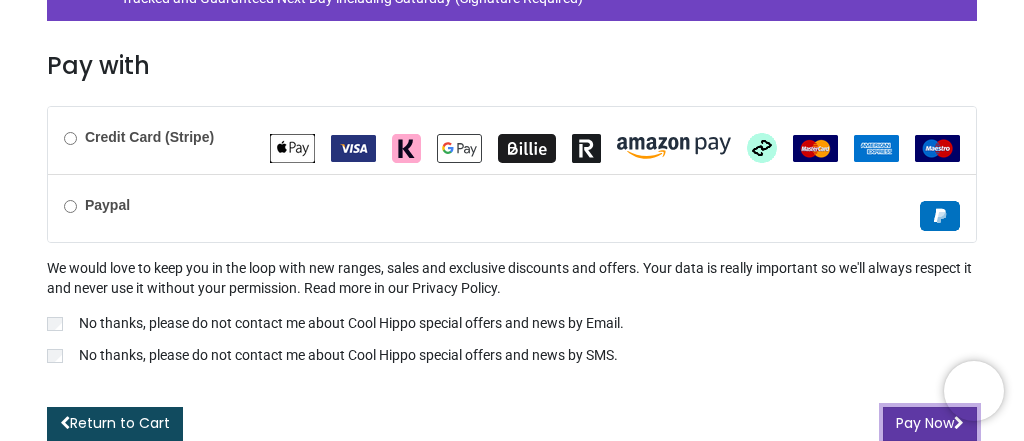 click on "Pay Now" at bounding box center (930, 424) 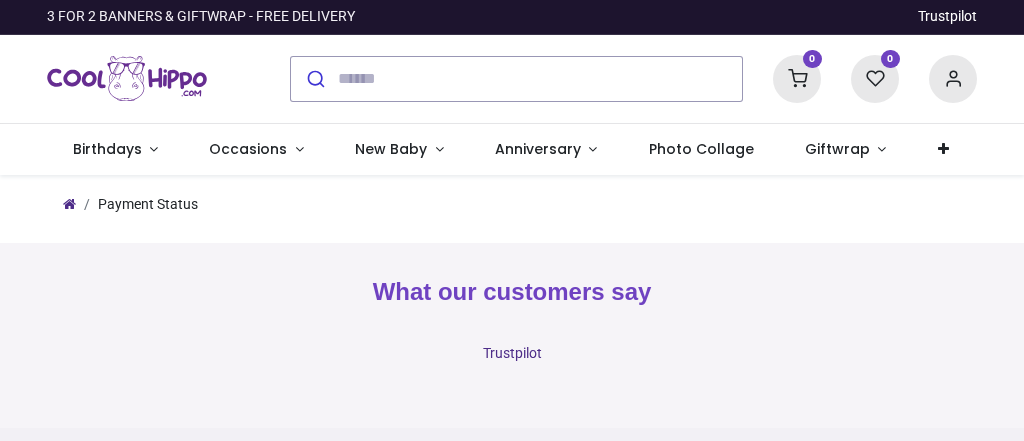 scroll, scrollTop: 0, scrollLeft: 0, axis: both 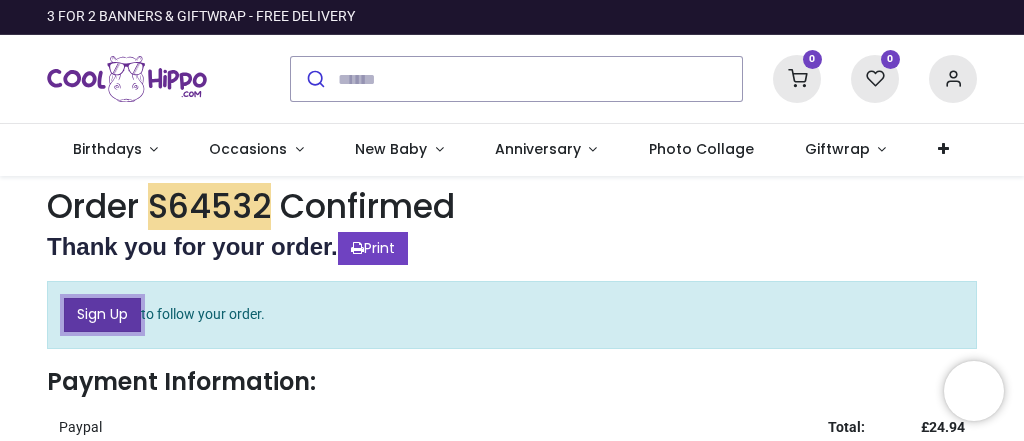 click on "Sign Up" at bounding box center [102, 315] 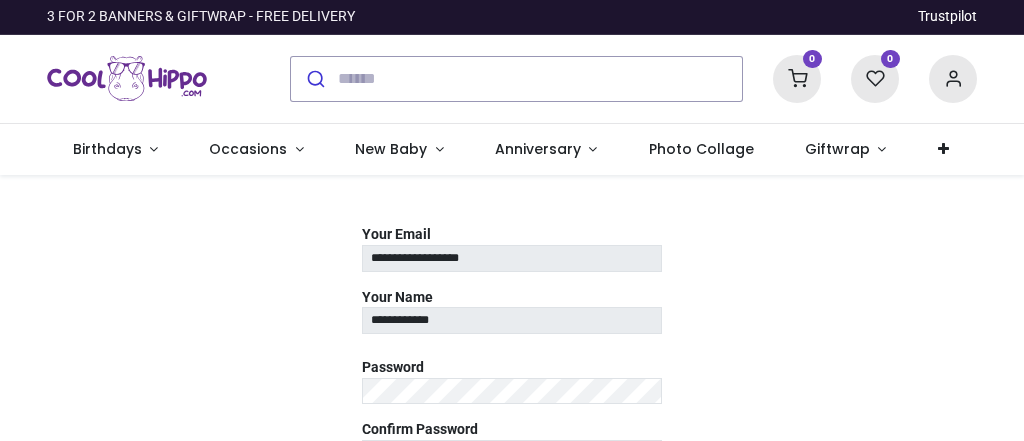 scroll, scrollTop: 0, scrollLeft: 0, axis: both 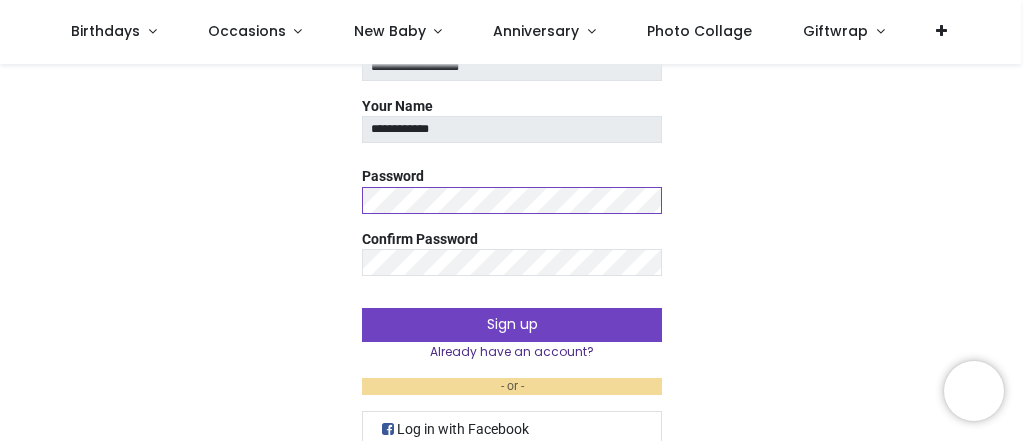click on "**********" at bounding box center [512, 280] 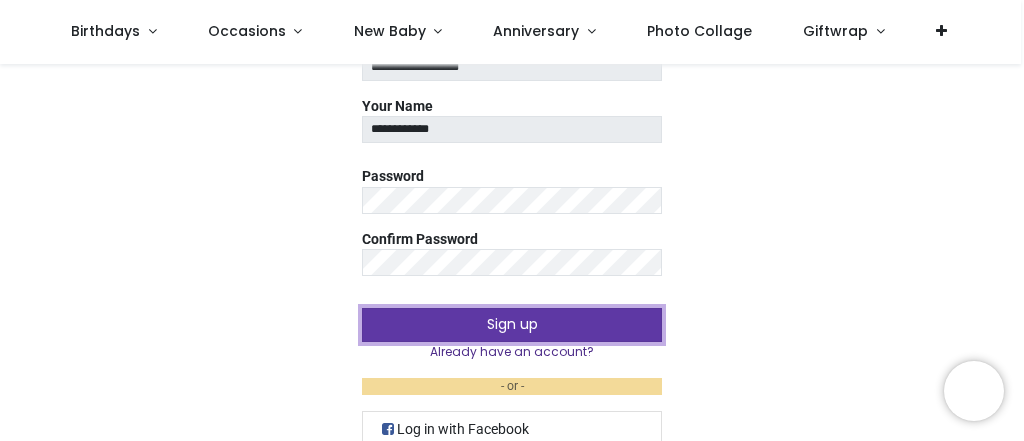 click on "Sign up" at bounding box center [512, 325] 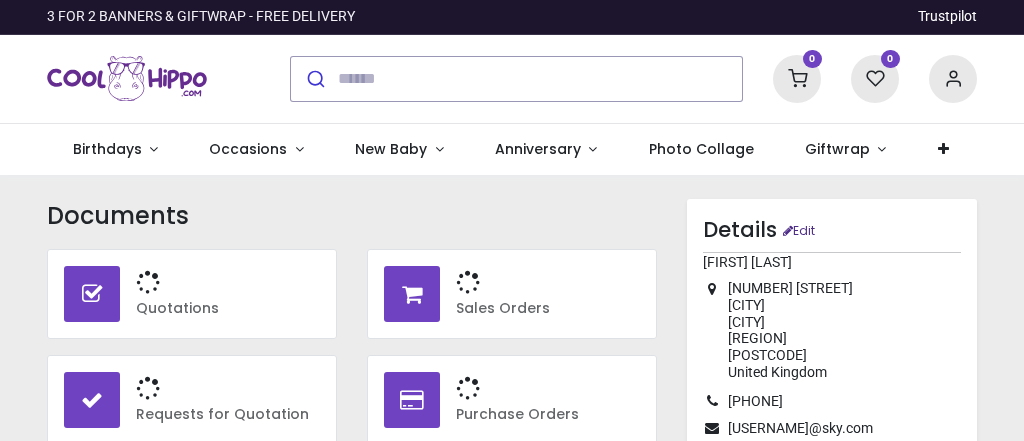 scroll, scrollTop: 0, scrollLeft: 0, axis: both 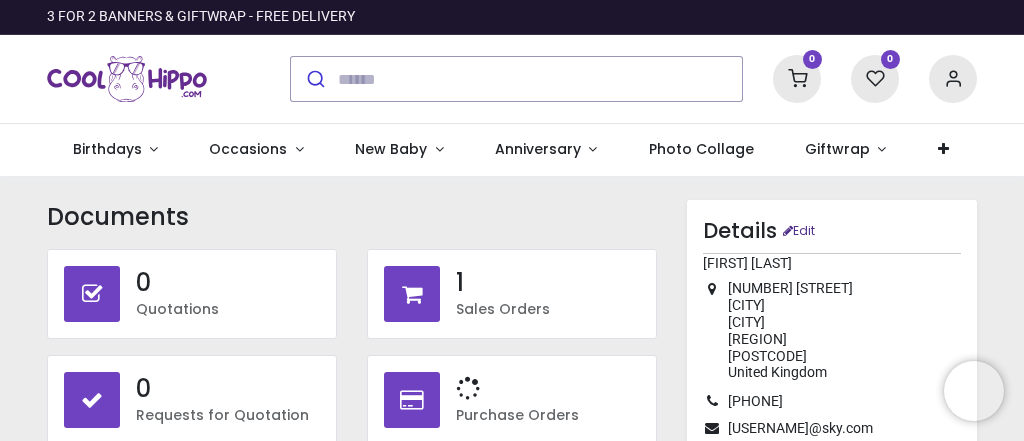 type on "**********" 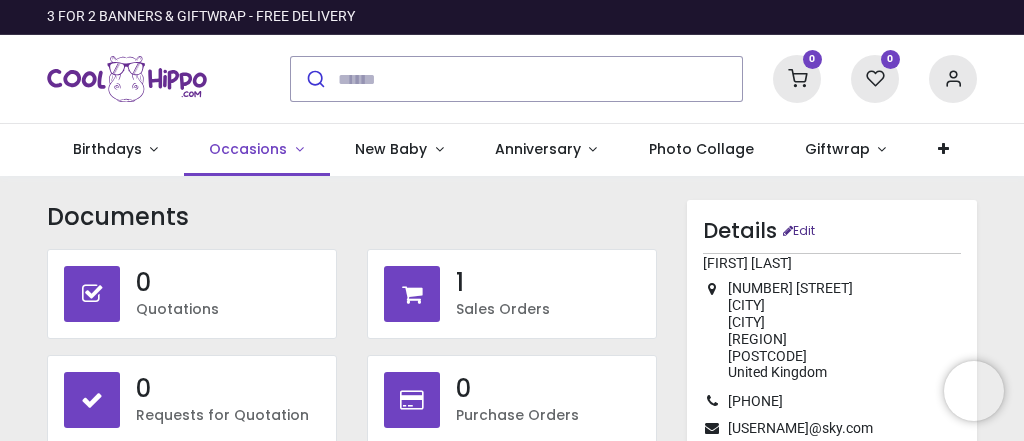 click on "Occasions" at bounding box center (250, 149) 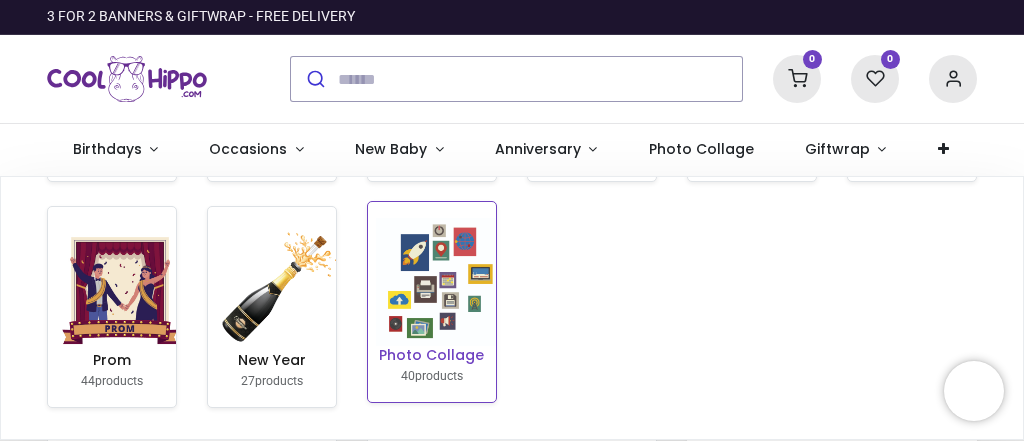 scroll, scrollTop: 505, scrollLeft: 0, axis: vertical 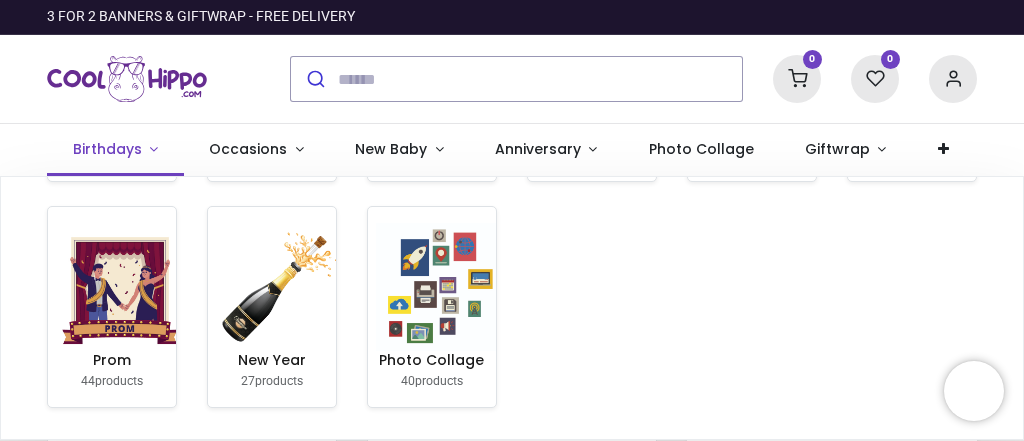 click on "Birthdays" at bounding box center (107, 149) 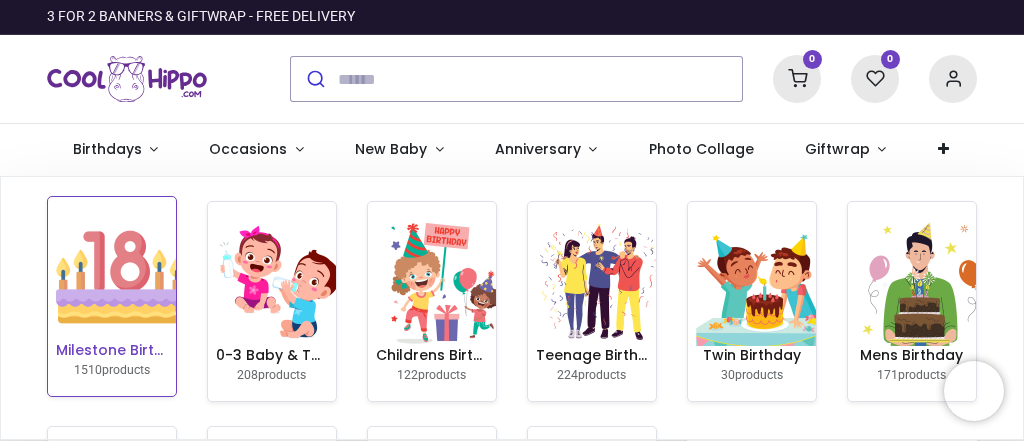 click at bounding box center (120, 277) 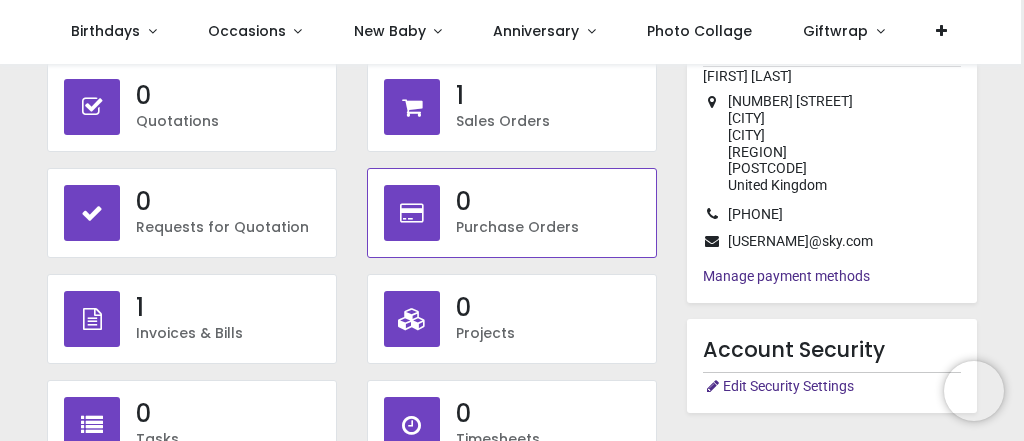 scroll, scrollTop: 320, scrollLeft: 0, axis: vertical 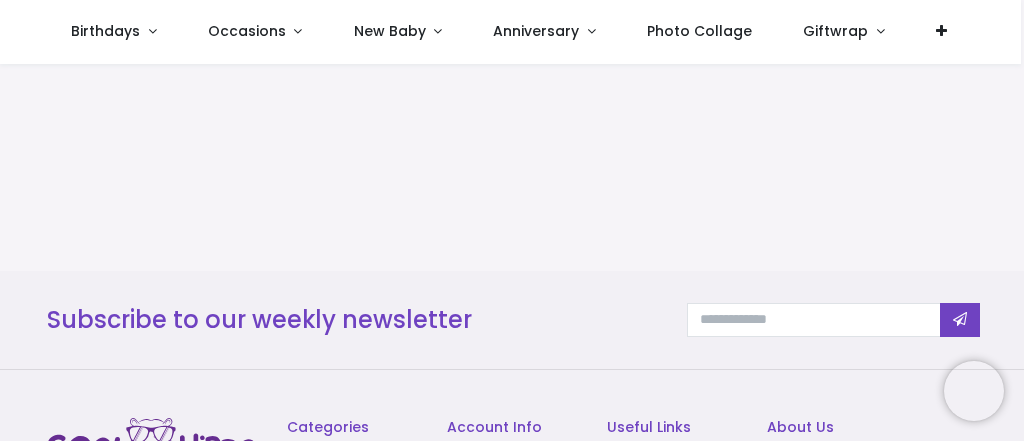 type on "**********" 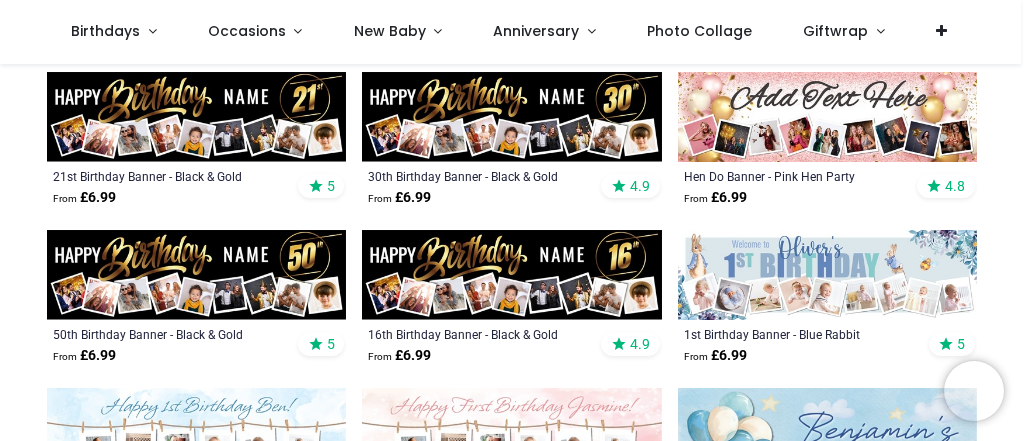 scroll, scrollTop: 593, scrollLeft: 0, axis: vertical 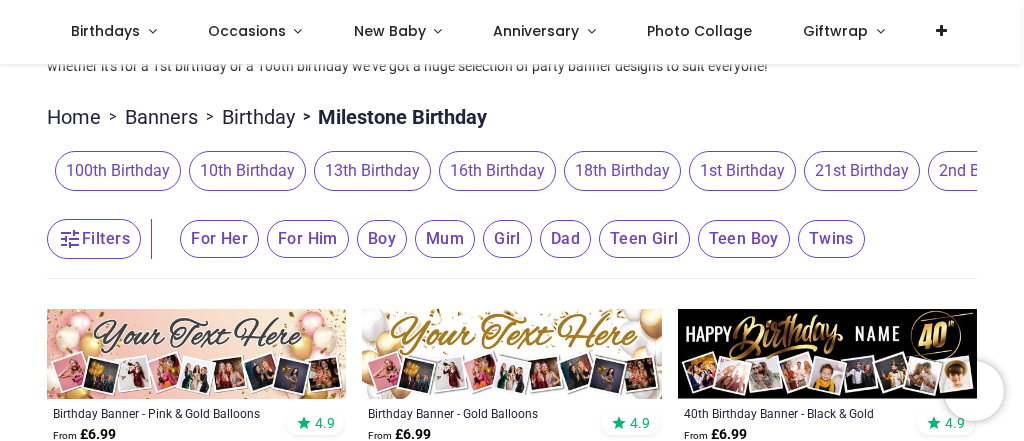 click on "18th Birthday" at bounding box center [622, 171] 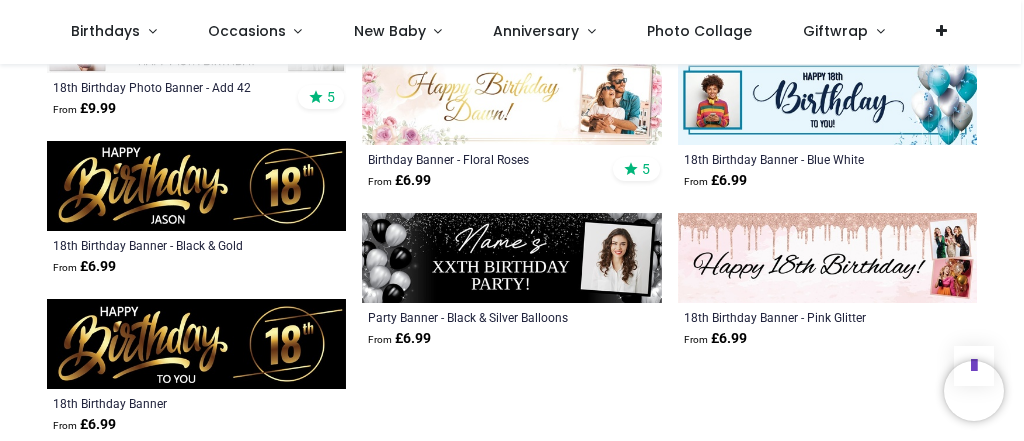 scroll, scrollTop: 1473, scrollLeft: 0, axis: vertical 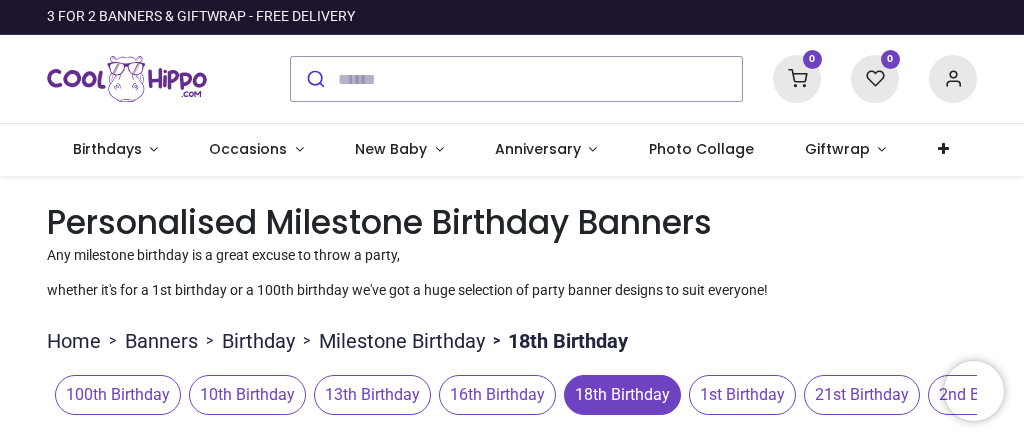 click at bounding box center [953, 79] 